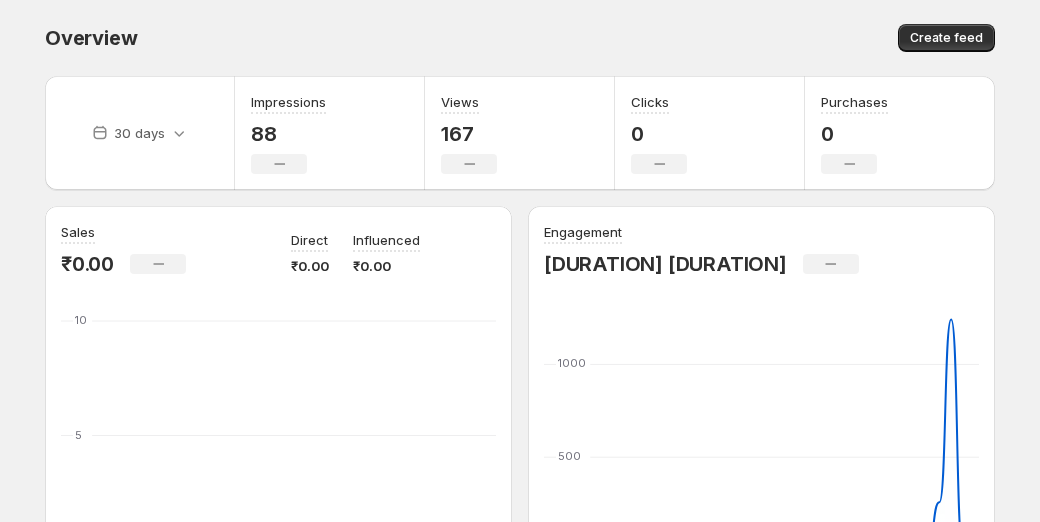 scroll, scrollTop: 354, scrollLeft: 0, axis: vertical 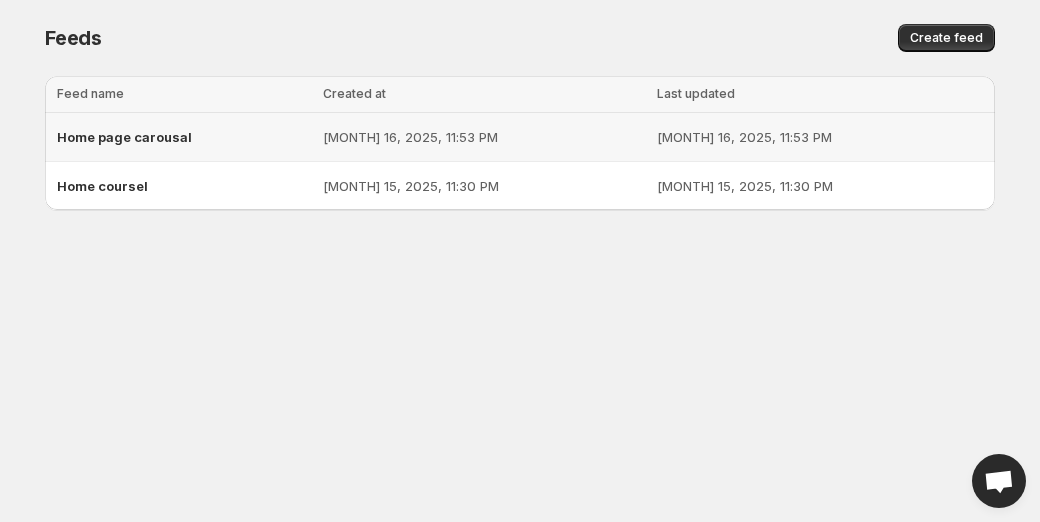 click on "Home page carousal" at bounding box center [184, 137] 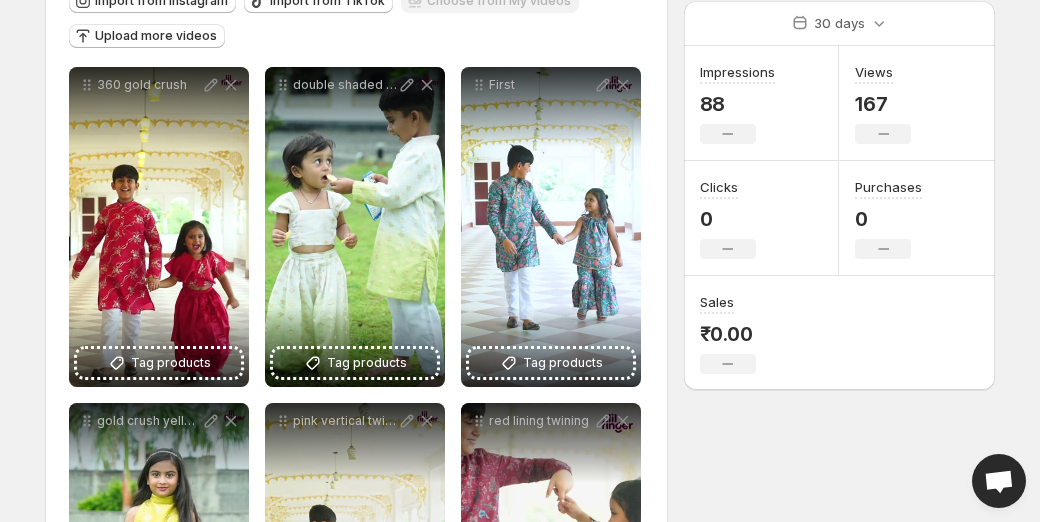 scroll, scrollTop: 279, scrollLeft: 0, axis: vertical 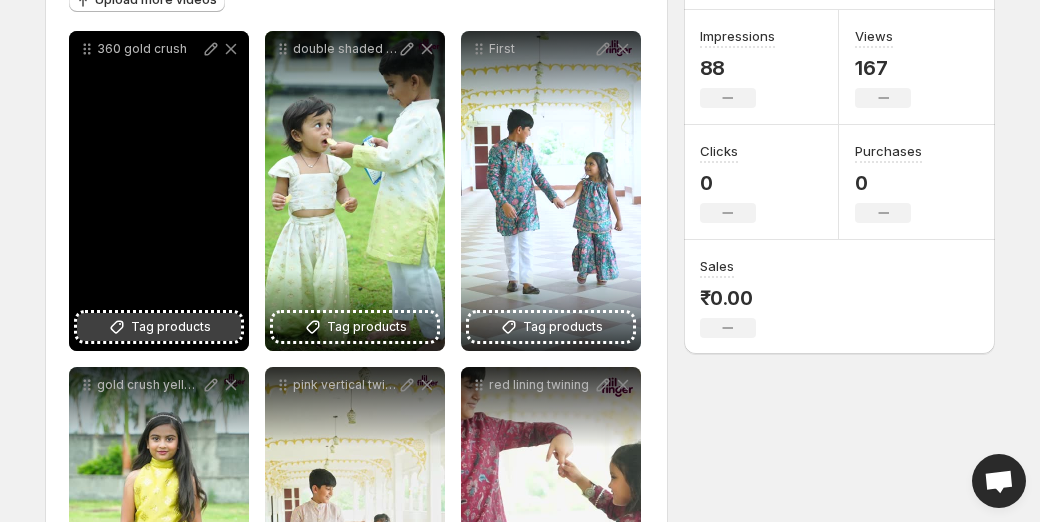 click on "Tag products" at bounding box center [171, 327] 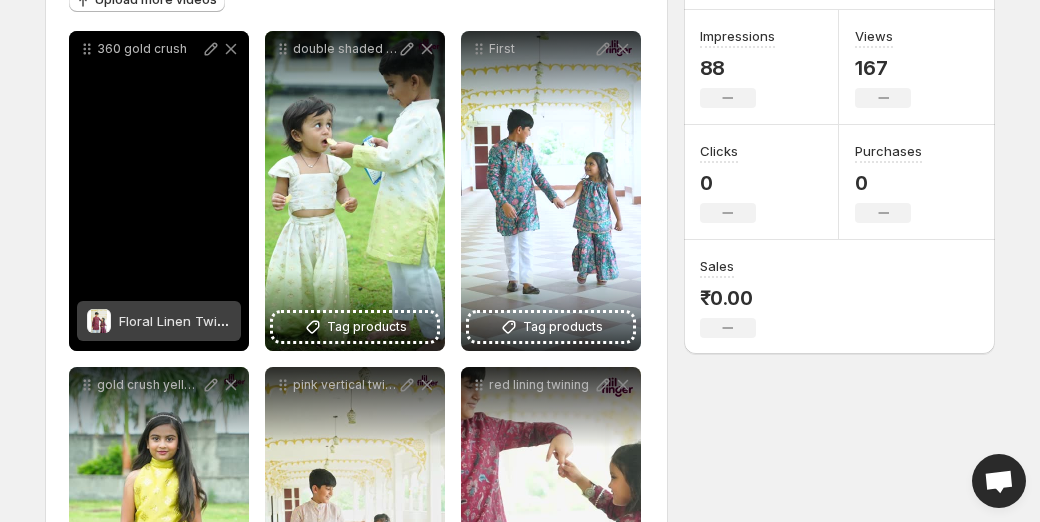 click on "Floral Linen Twinning Set" at bounding box center [159, 321] 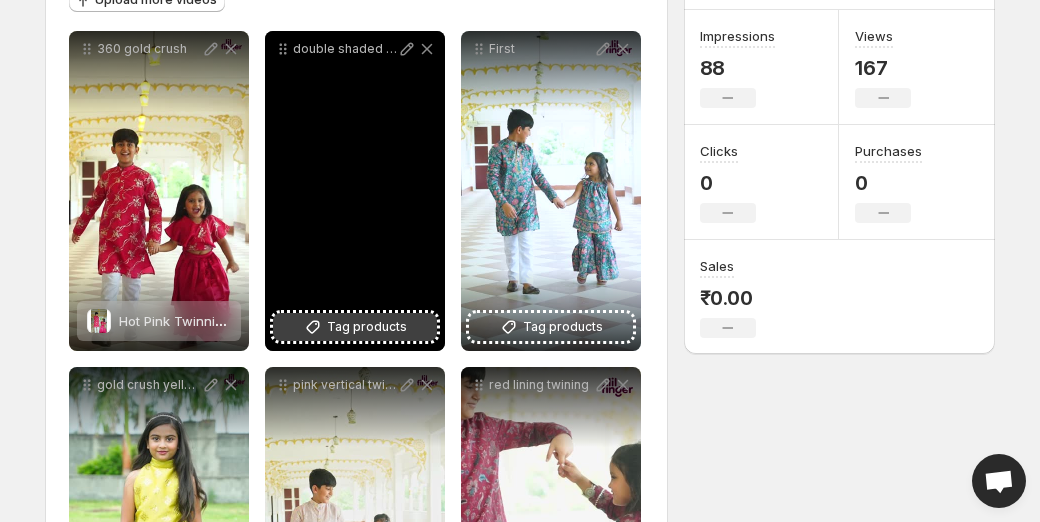click on "Tag products" at bounding box center [367, 327] 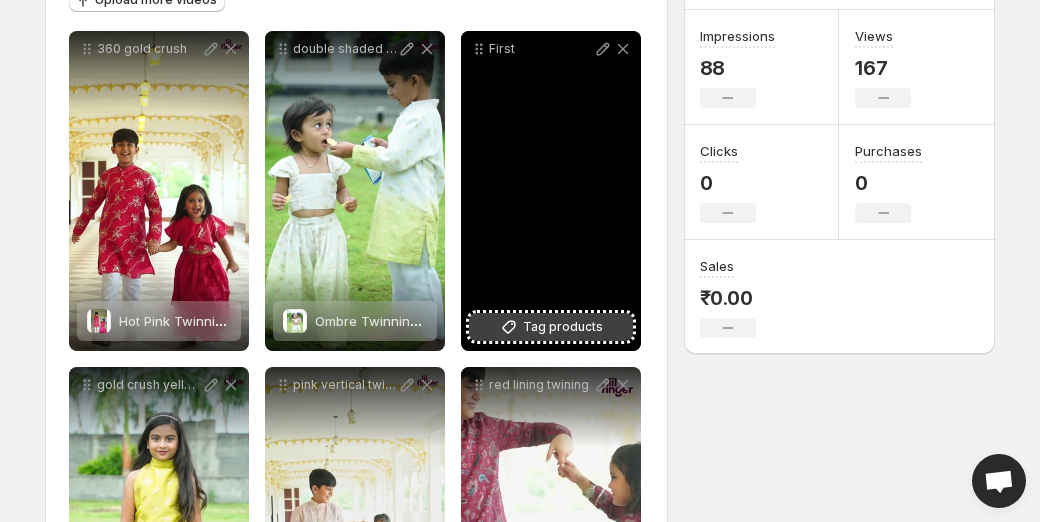 click on "Tag products" at bounding box center (563, 327) 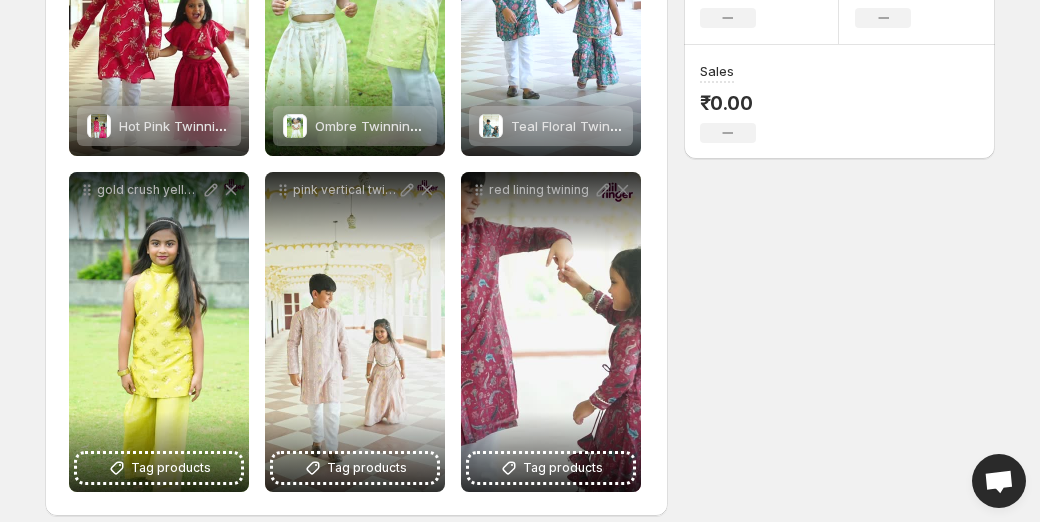 scroll, scrollTop: 493, scrollLeft: 0, axis: vertical 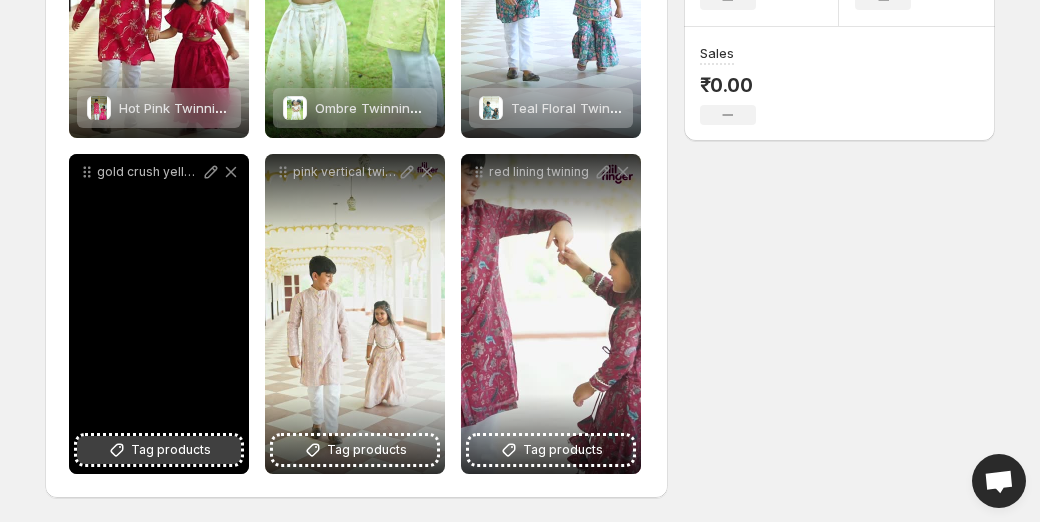 click on "Tag products" at bounding box center [171, 450] 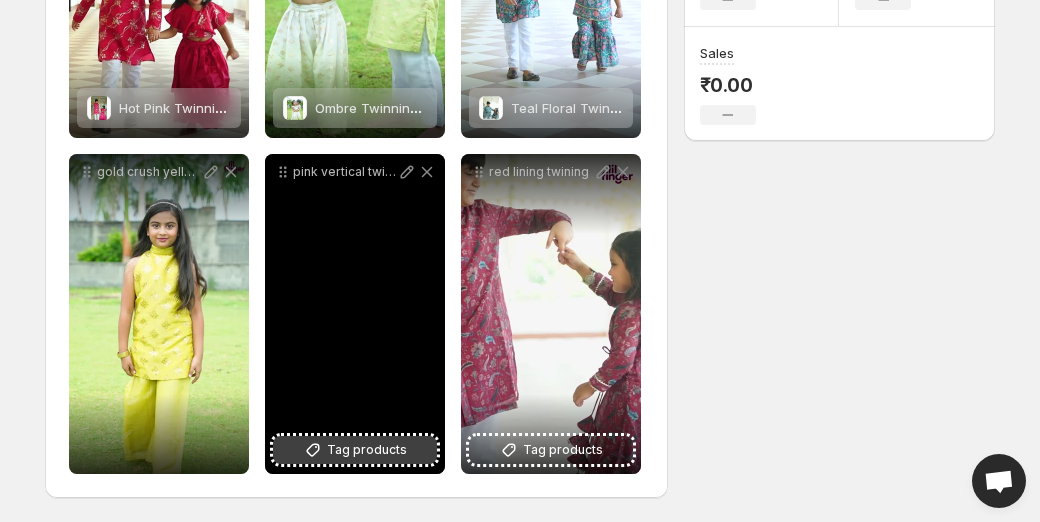 click on "Tag products" at bounding box center [367, 450] 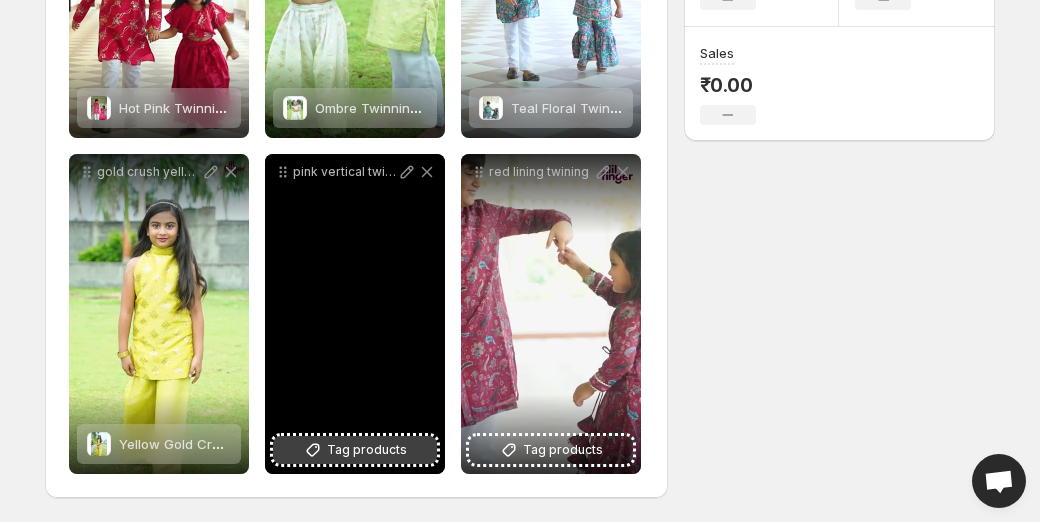 click on "Tag products" at bounding box center [355, 450] 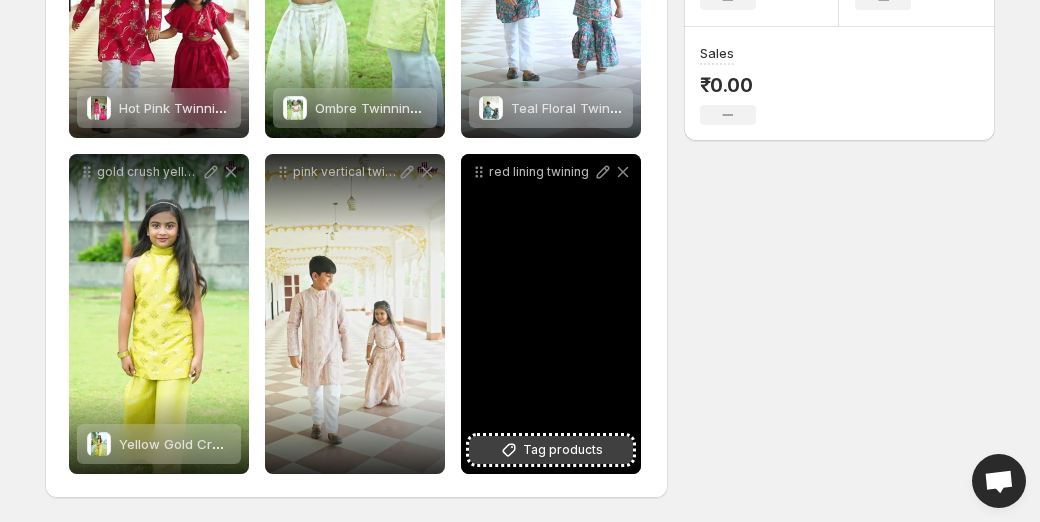 click on "Tag products" at bounding box center (563, 450) 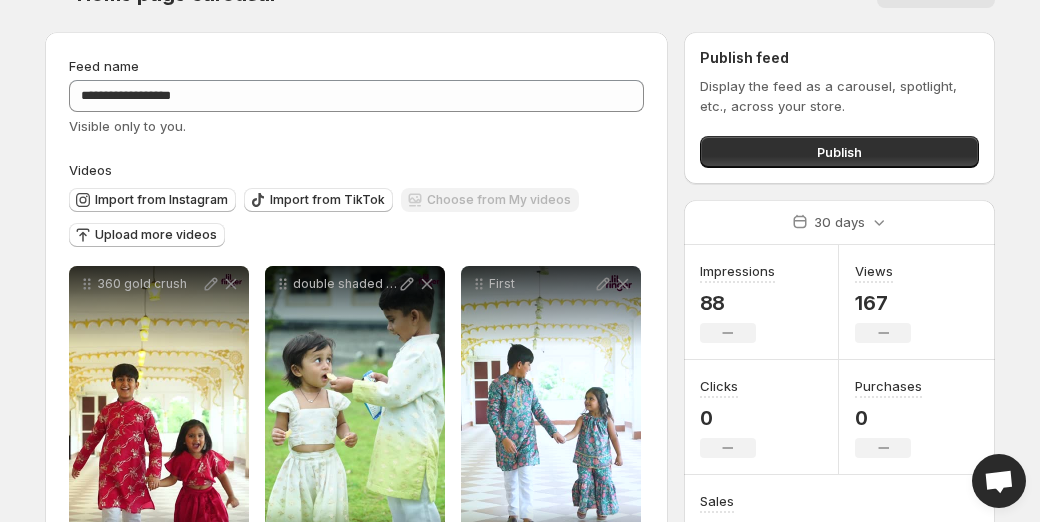 scroll, scrollTop: 0, scrollLeft: 0, axis: both 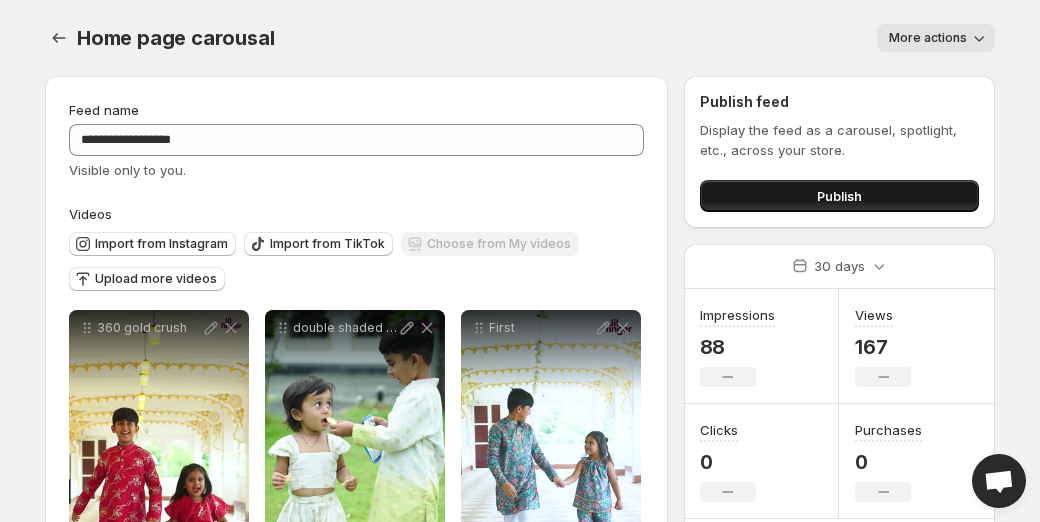 click on "Publish" at bounding box center [839, 196] 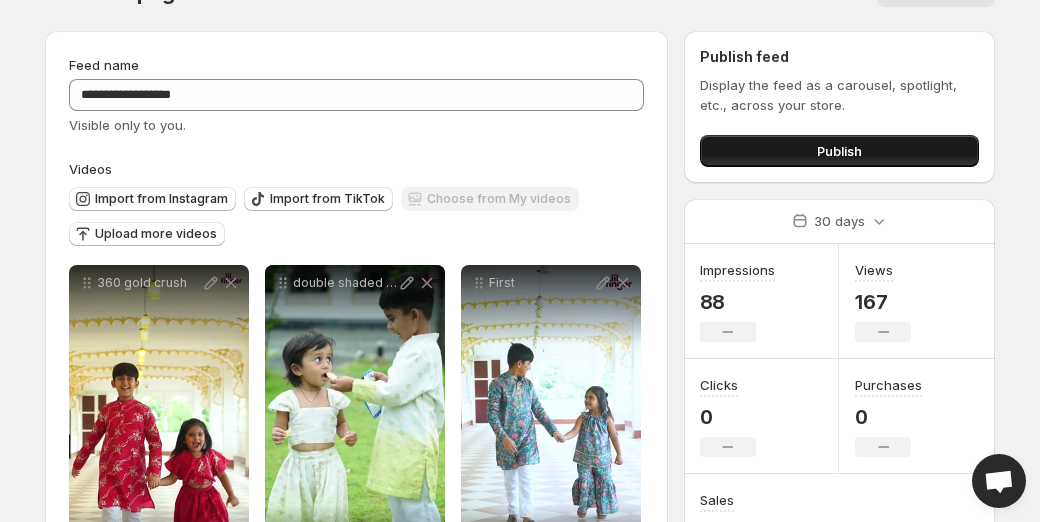 scroll, scrollTop: 0, scrollLeft: 0, axis: both 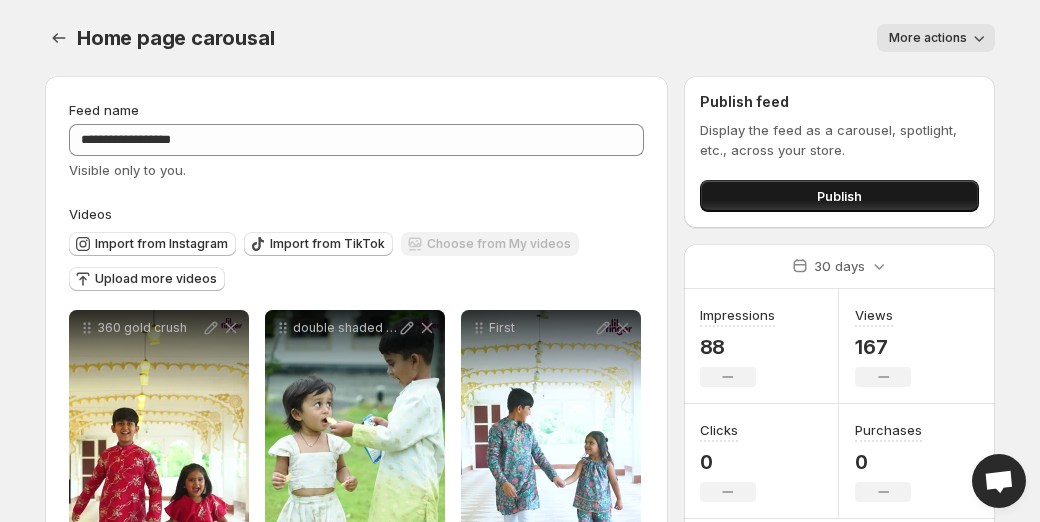 click on "Publish" at bounding box center (839, 196) 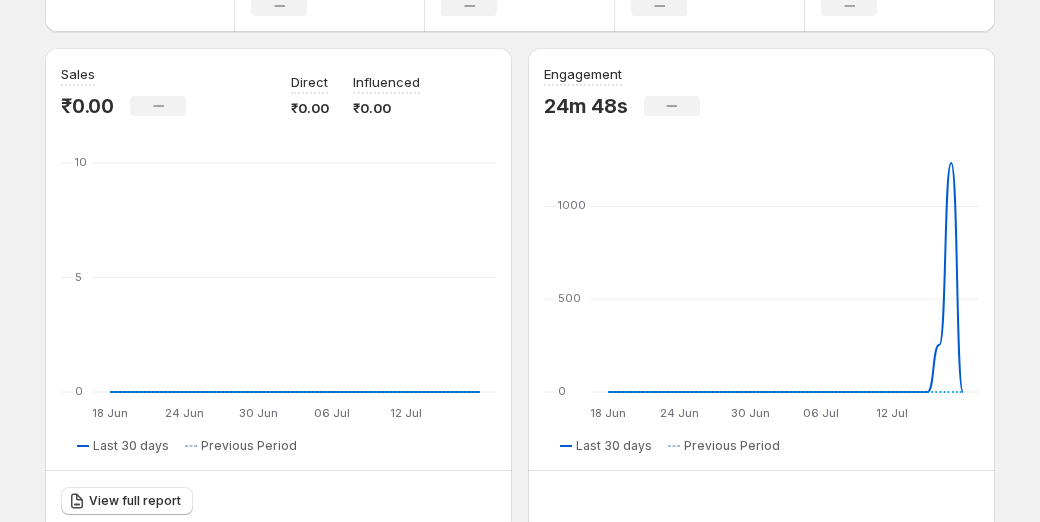 scroll, scrollTop: 160, scrollLeft: 0, axis: vertical 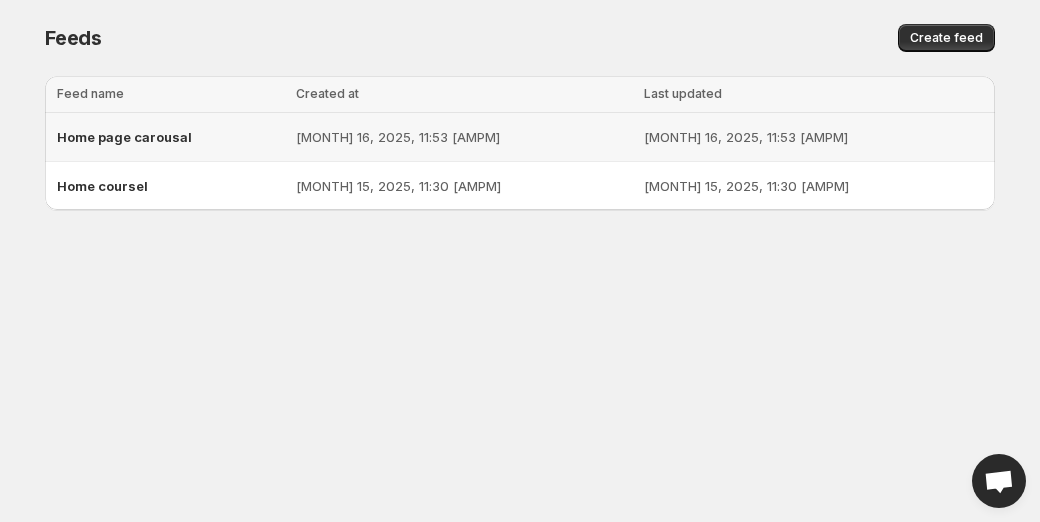 click on "[DATE], [TIME]" at bounding box center (813, 137) 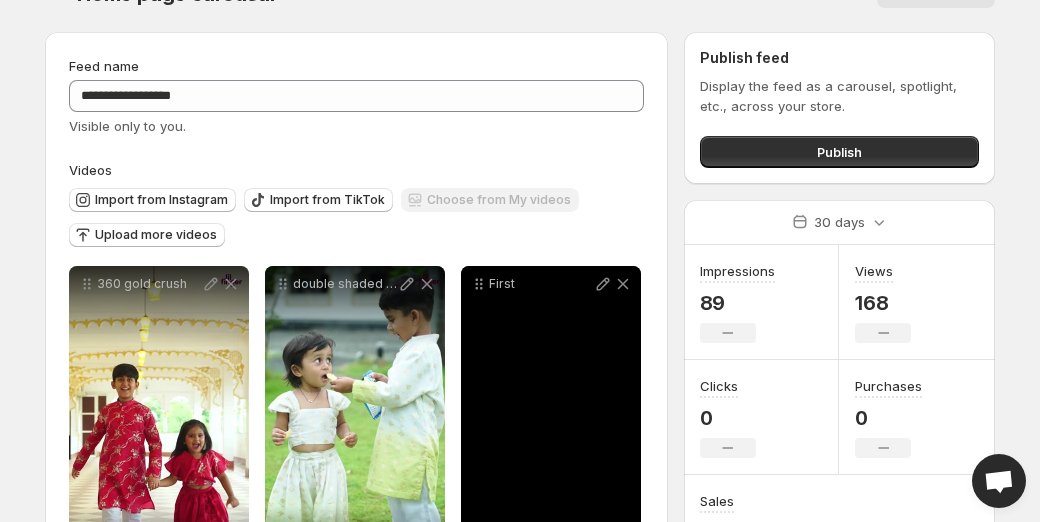 scroll, scrollTop: 0, scrollLeft: 0, axis: both 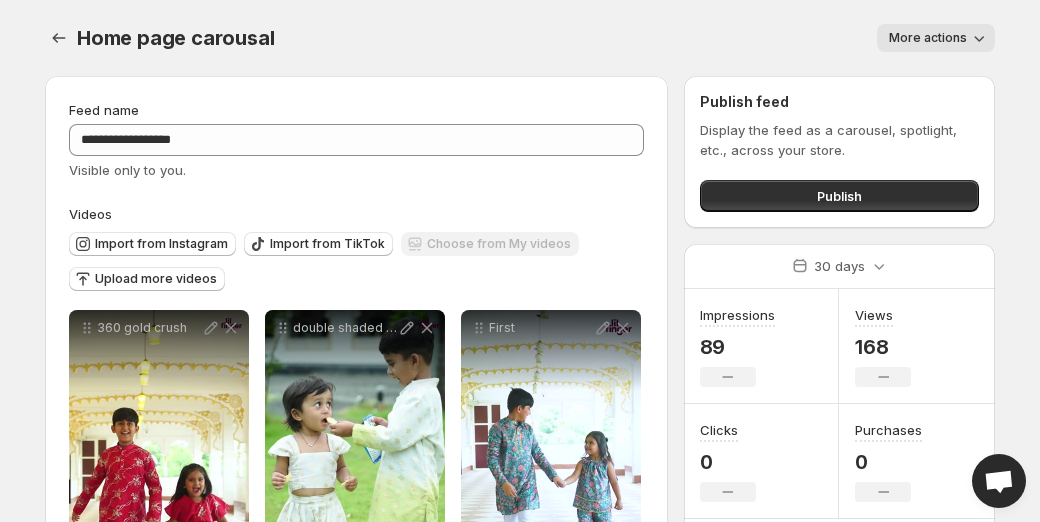 click on "More actions" at bounding box center (928, 38) 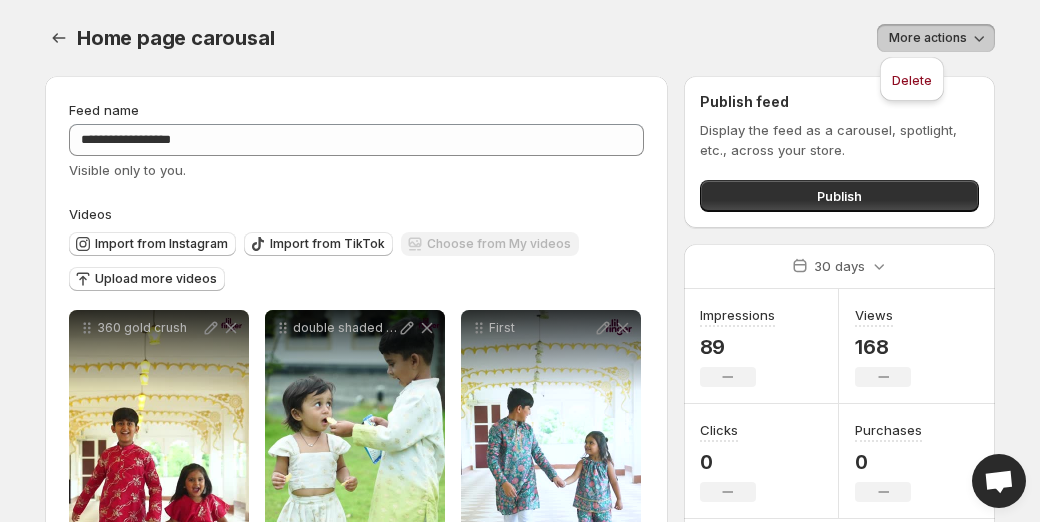 click on "More actions" at bounding box center [646, 38] 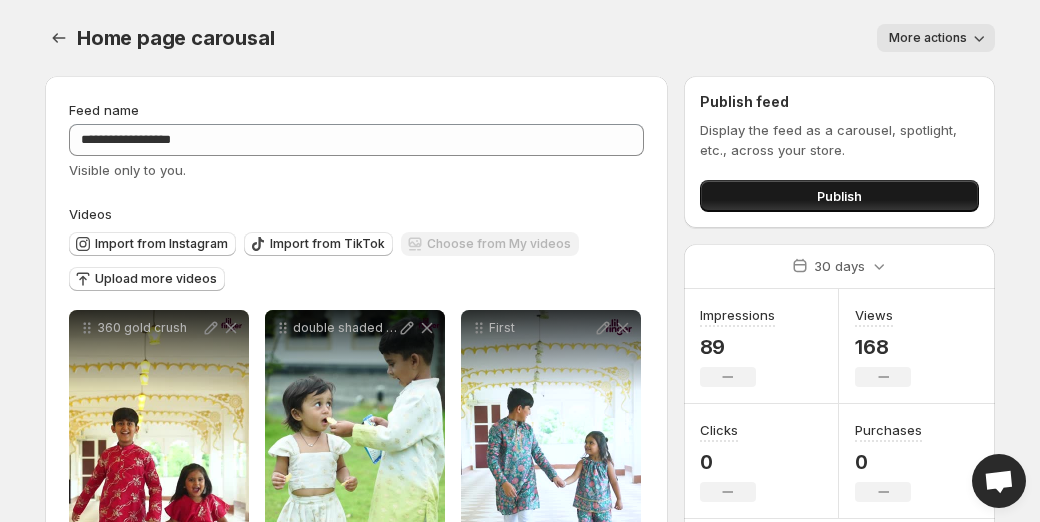 click on "Publish" at bounding box center [839, 196] 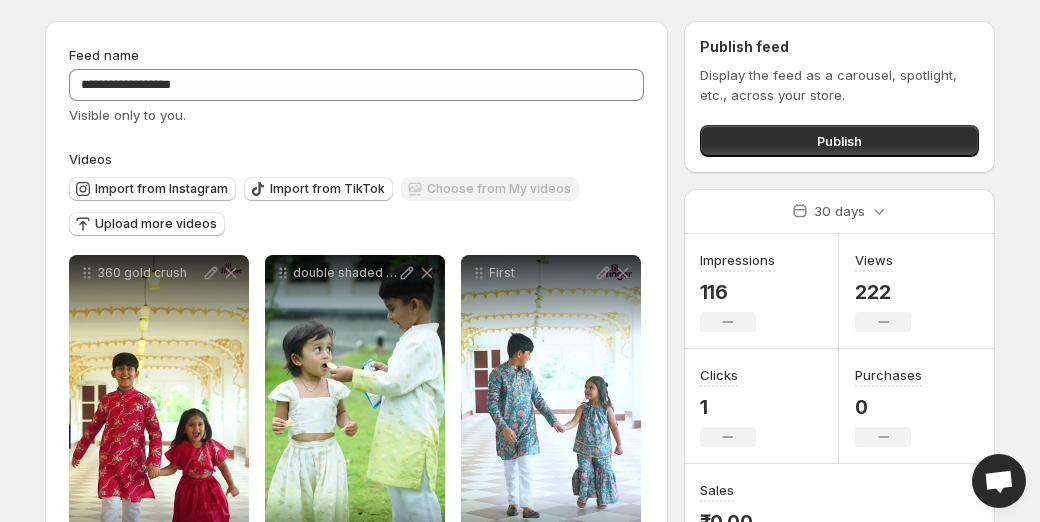 scroll, scrollTop: 0, scrollLeft: 0, axis: both 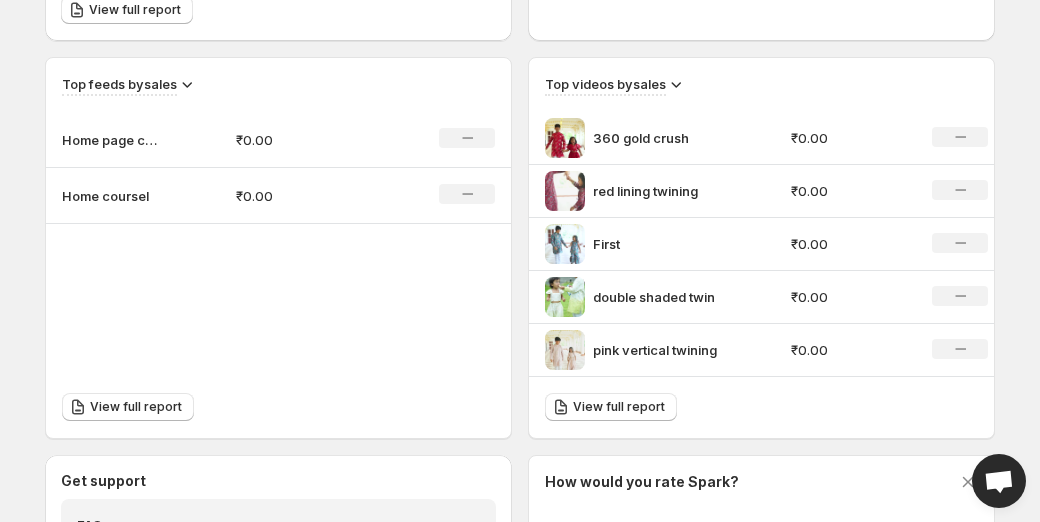 click 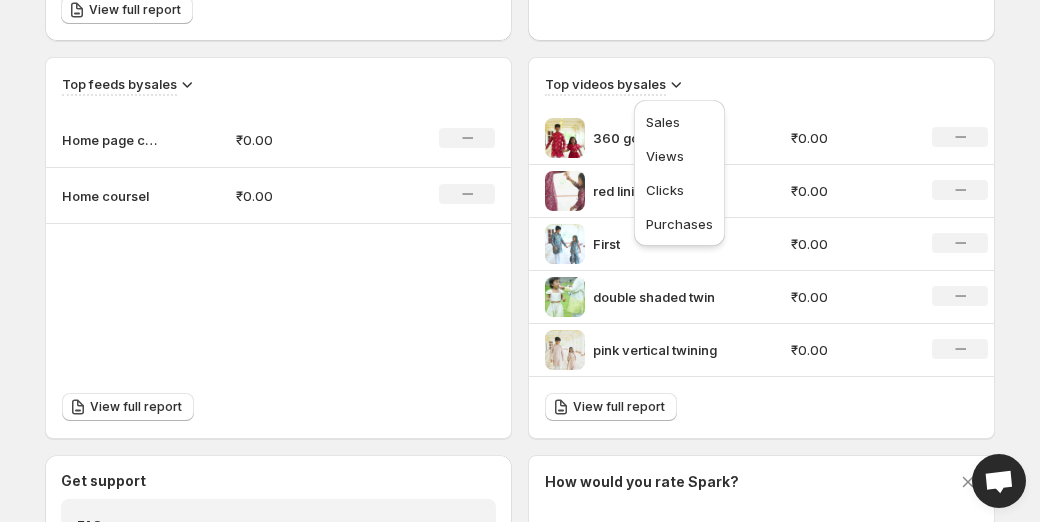 click on "Top videos by sales 360 gold crush ₹0.00 No change red lining twining ₹0.00 No change First ₹0.00 No change double shaded twin ₹0.00 No change pink vertical twining ₹0.00 No change" at bounding box center (761, 217) 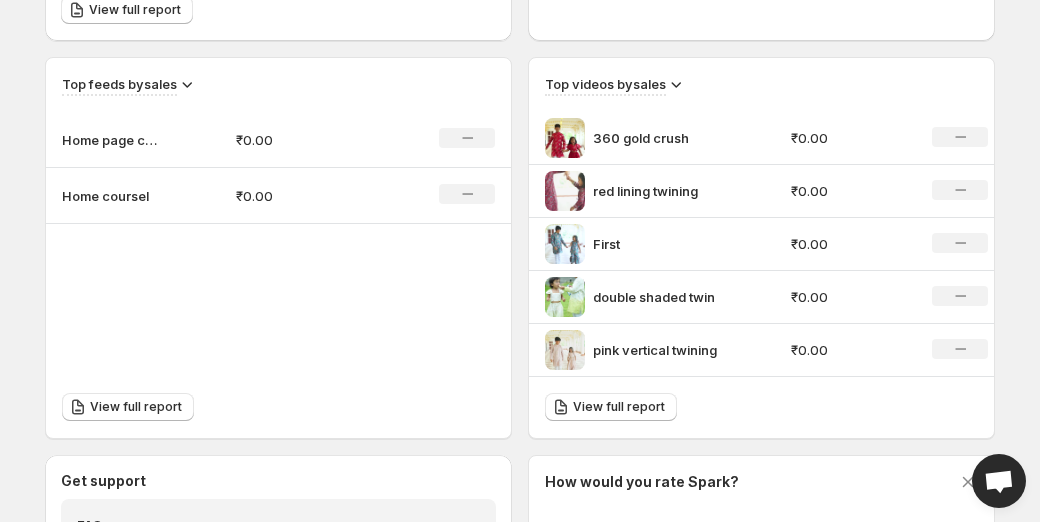 click on "360 gold crush" at bounding box center (668, 138) 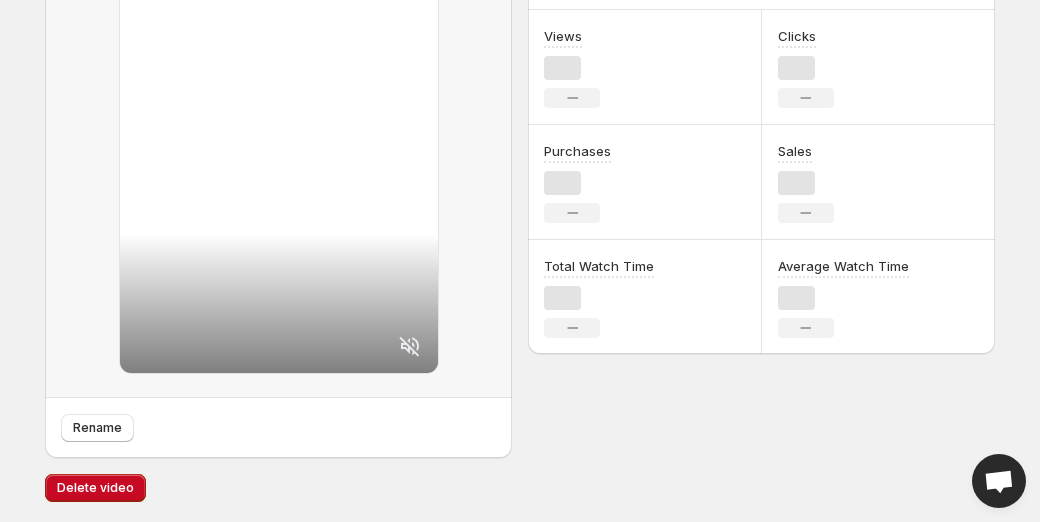 click on "Remove product" at bounding box center [761, -135] 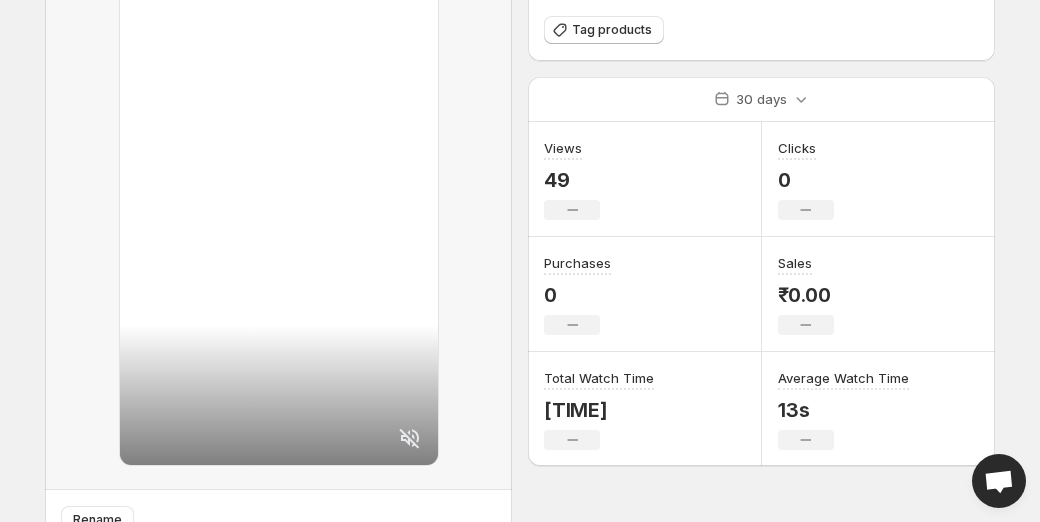 scroll, scrollTop: 0, scrollLeft: 0, axis: both 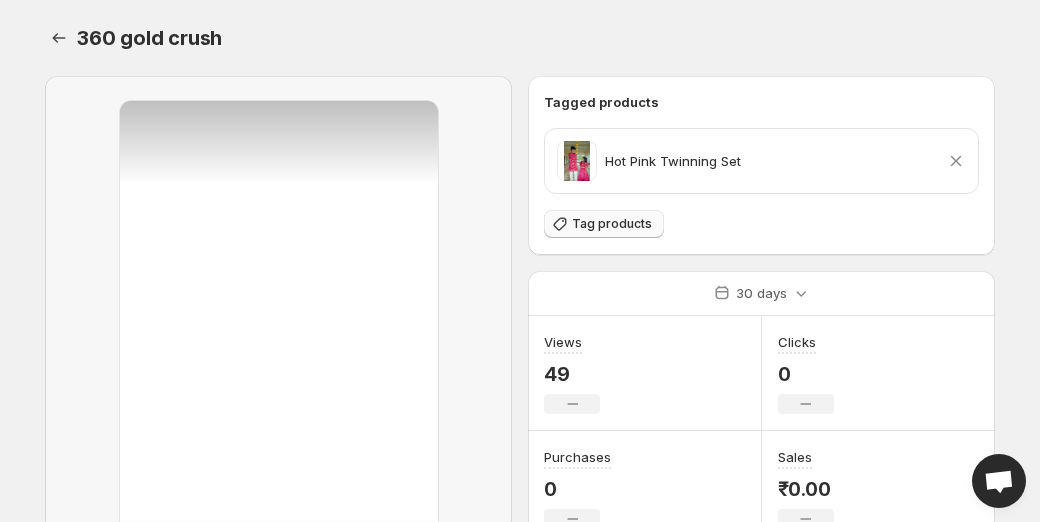 click on "Tag products" at bounding box center (612, 224) 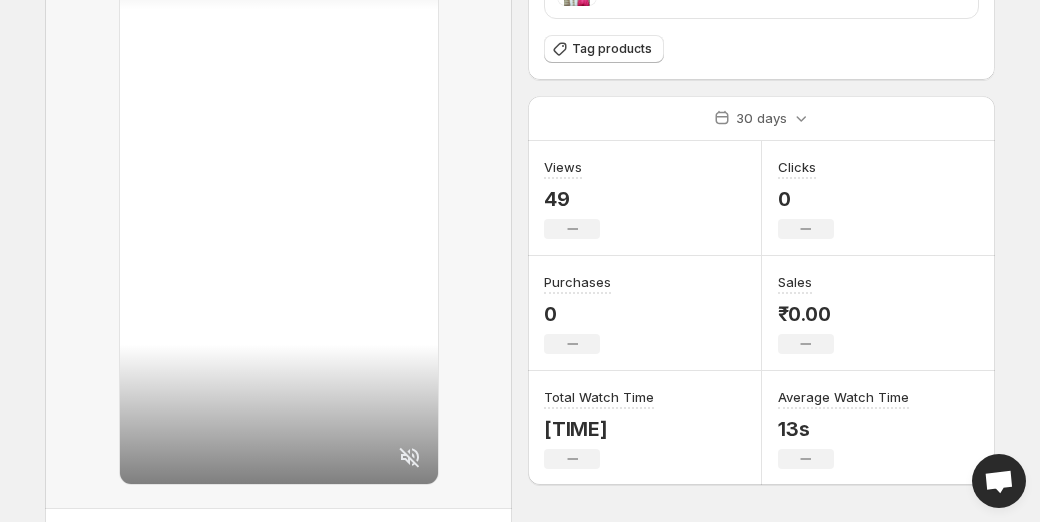 scroll, scrollTop: 0, scrollLeft: 0, axis: both 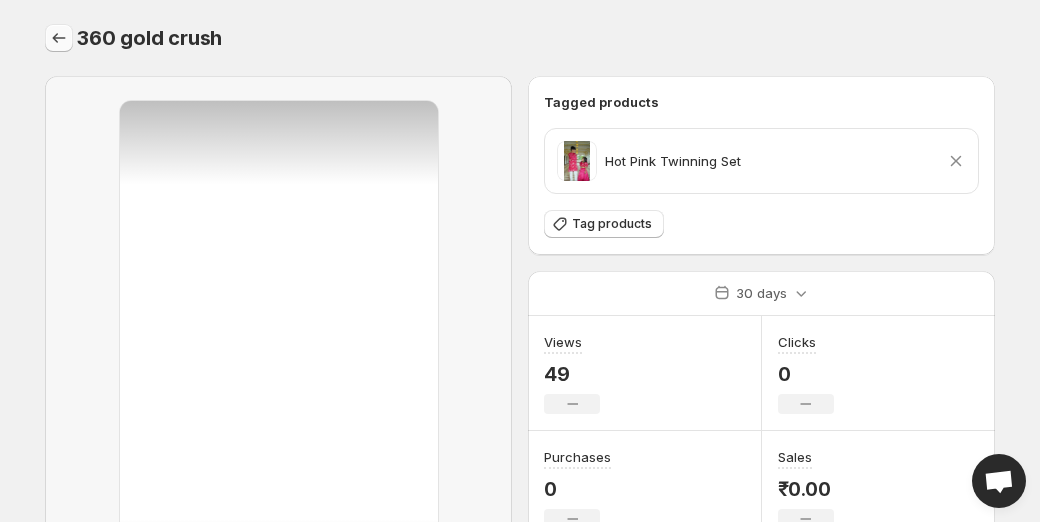 click 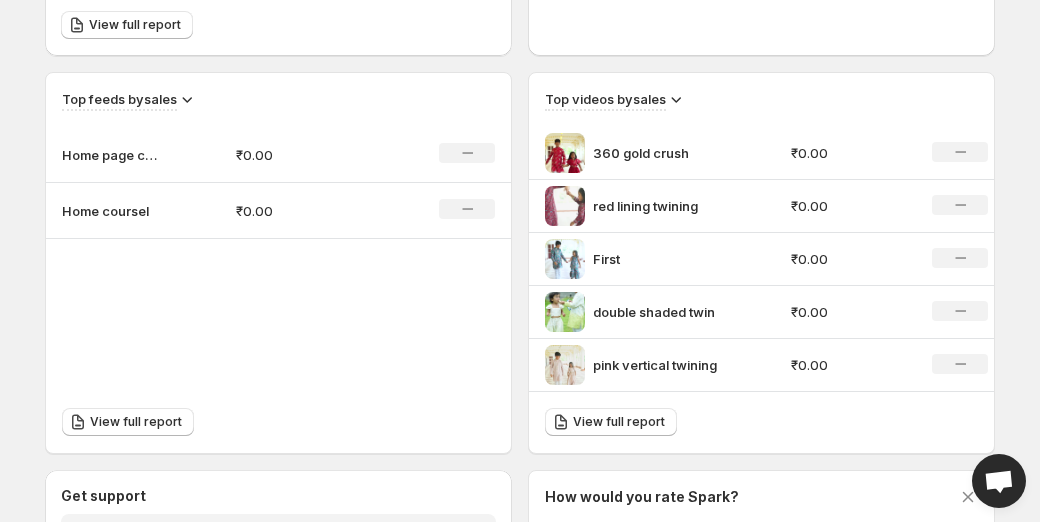scroll, scrollTop: 626, scrollLeft: 0, axis: vertical 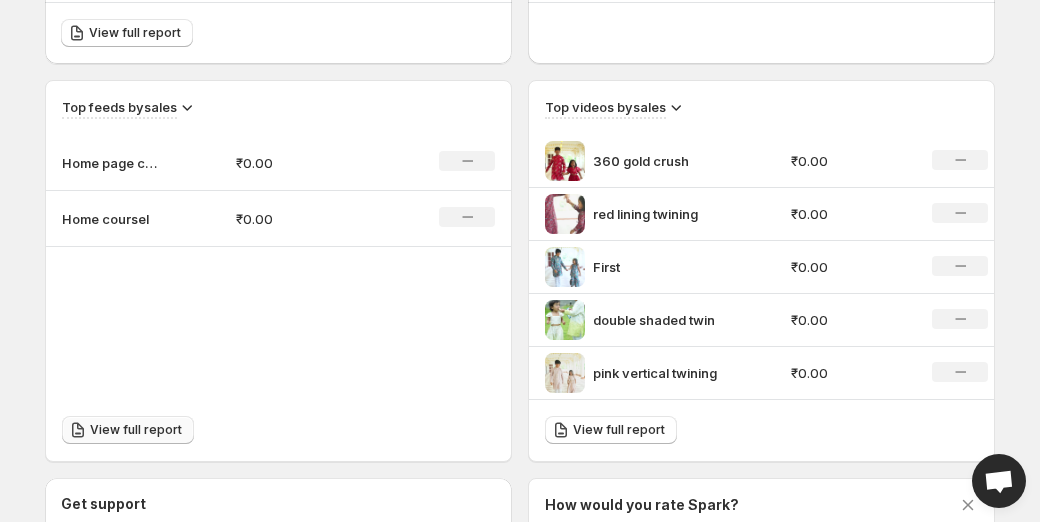 click on "View full report" at bounding box center (136, 430) 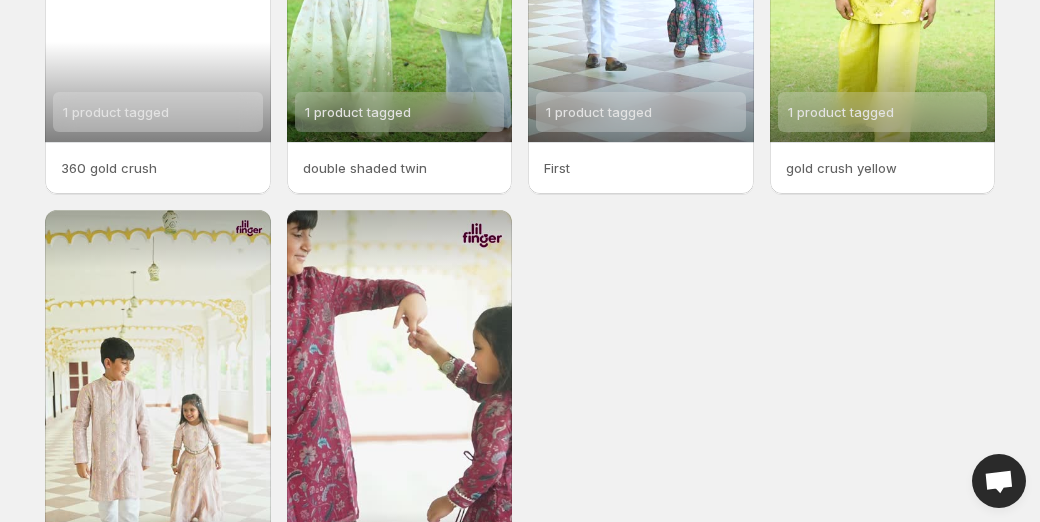 scroll, scrollTop: 336, scrollLeft: 0, axis: vertical 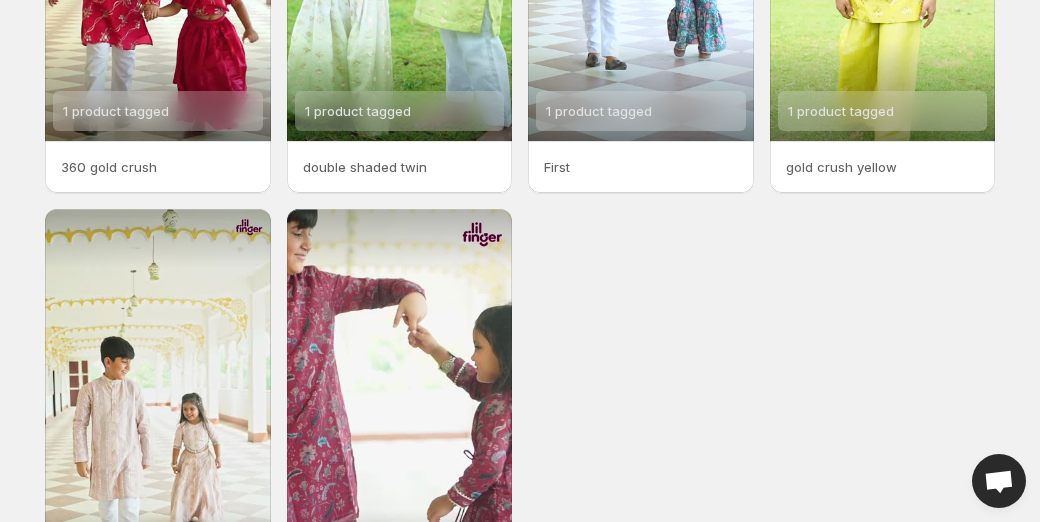click on "360 gold crush" at bounding box center [158, 167] 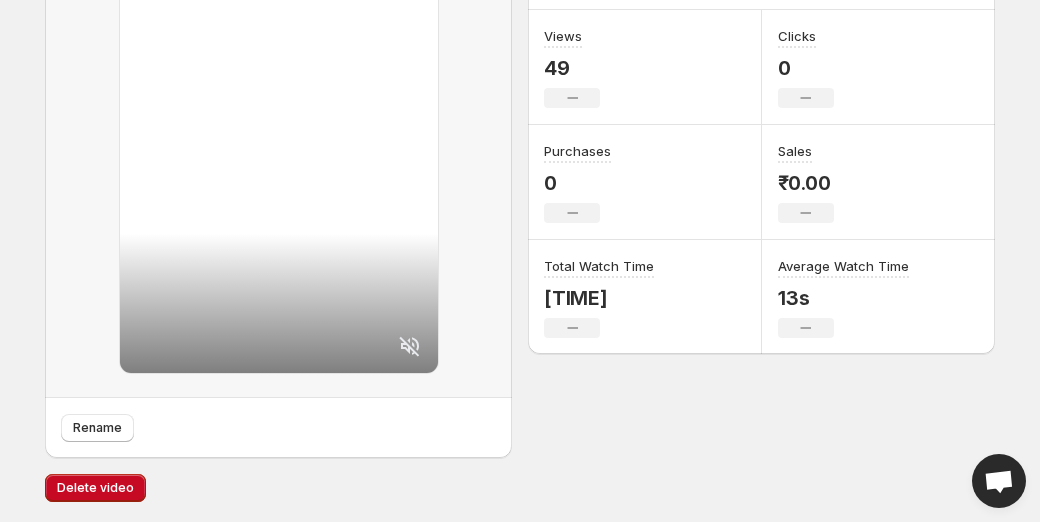 scroll, scrollTop: 0, scrollLeft: 0, axis: both 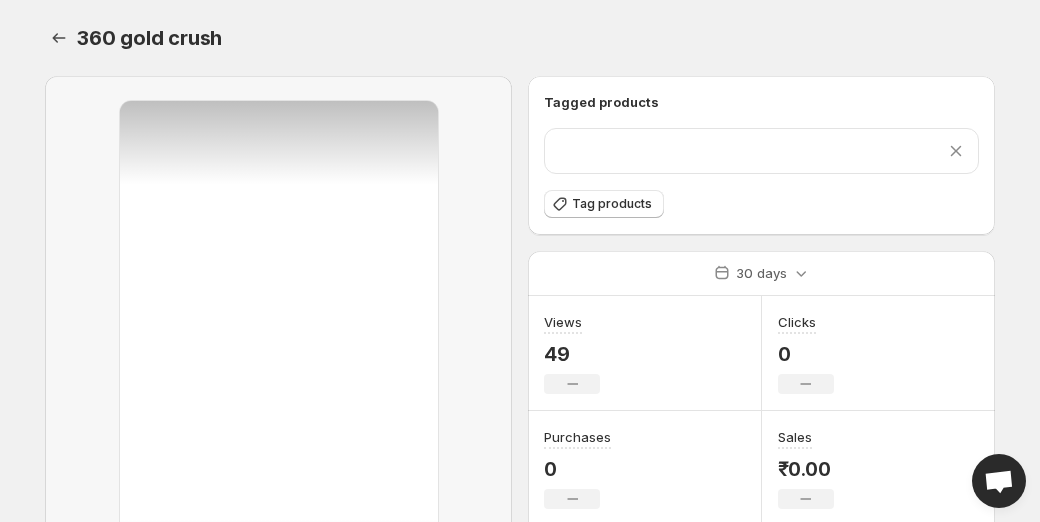 click at bounding box center [279, 380] 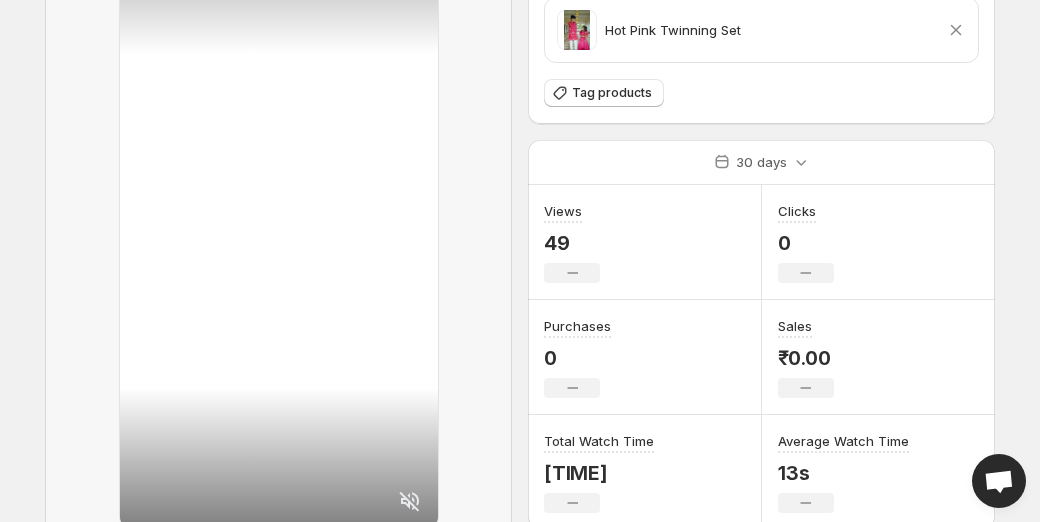 scroll, scrollTop: 0, scrollLeft: 0, axis: both 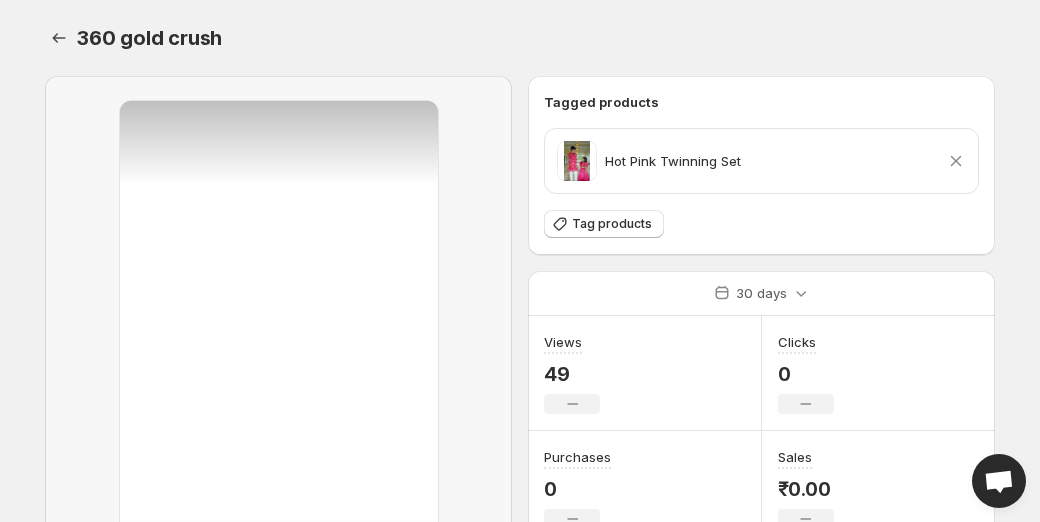 click on "360 gold crush" at bounding box center [536, 38] 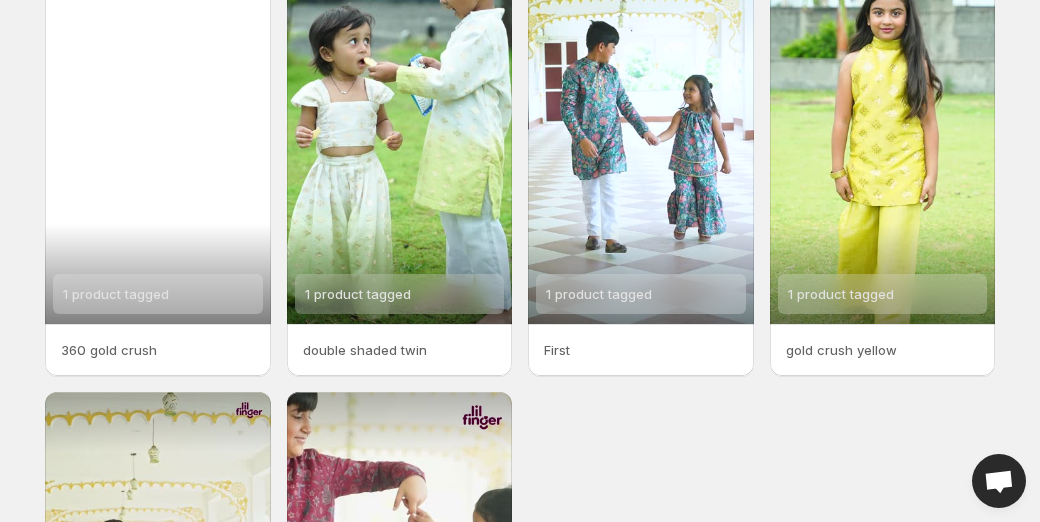 scroll, scrollTop: 159, scrollLeft: 0, axis: vertical 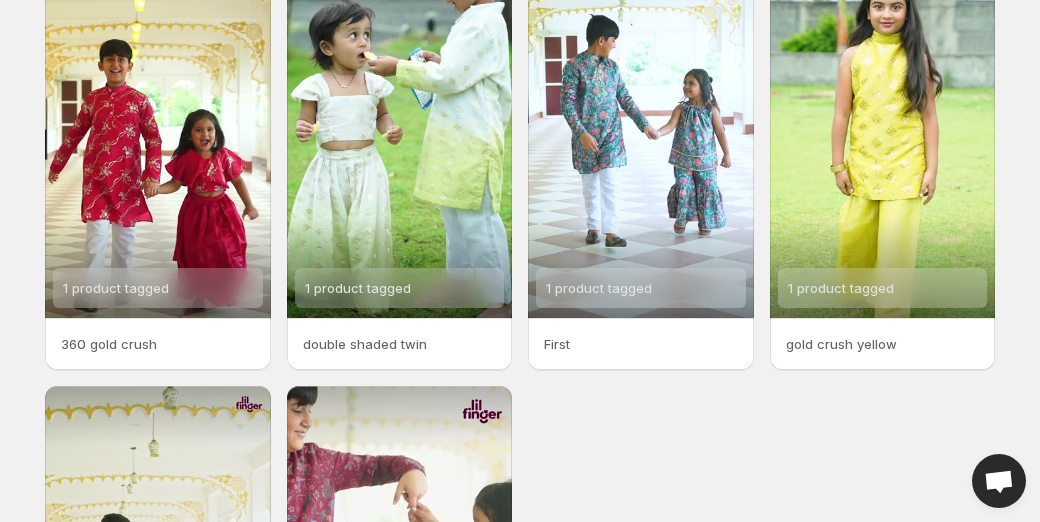 click on "360 gold crush" at bounding box center [158, 344] 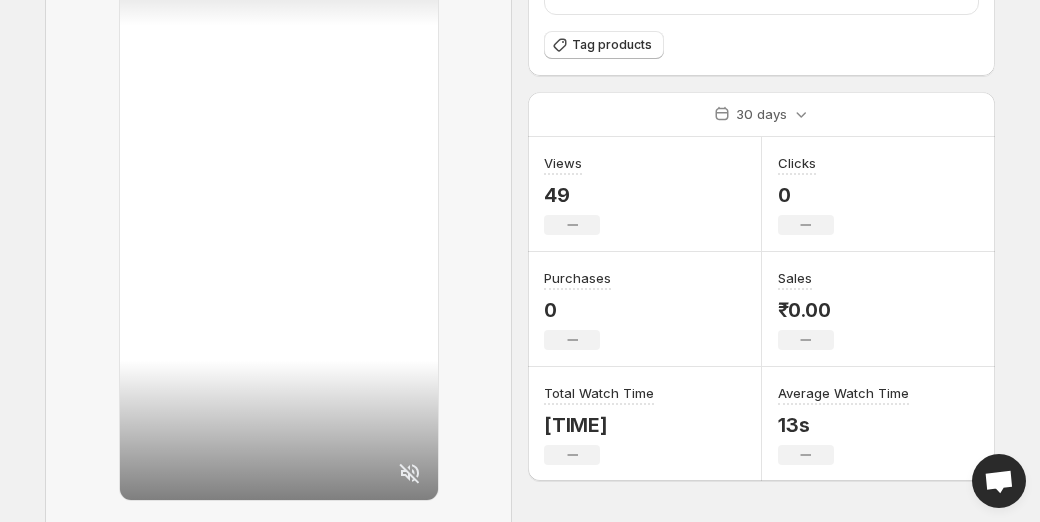 click at bounding box center [279, 221] 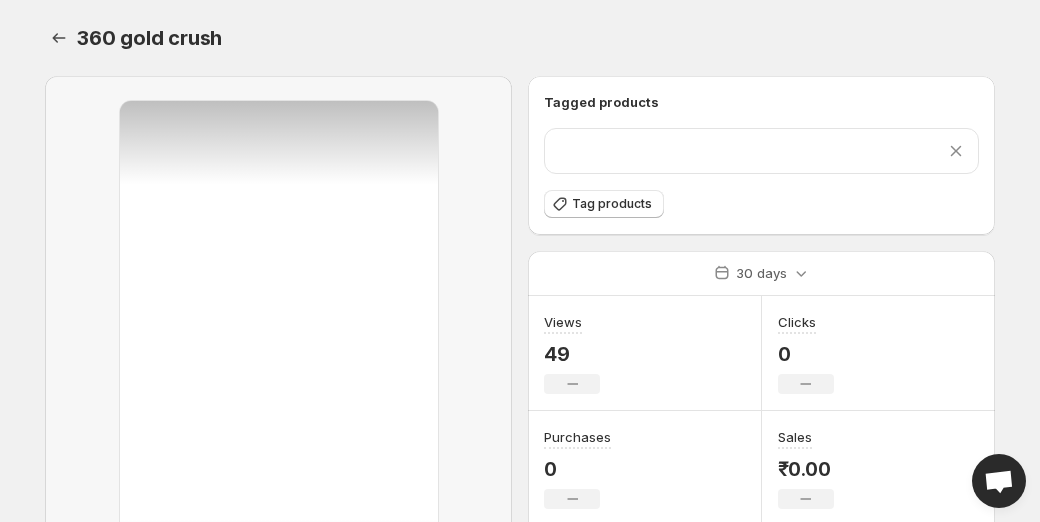 click at bounding box center [279, 380] 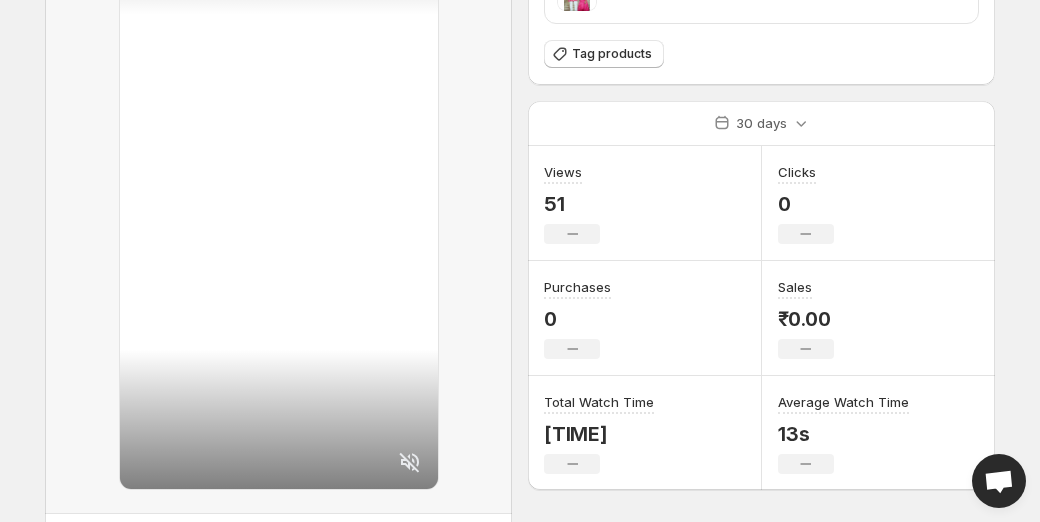 scroll, scrollTop: 0, scrollLeft: 0, axis: both 